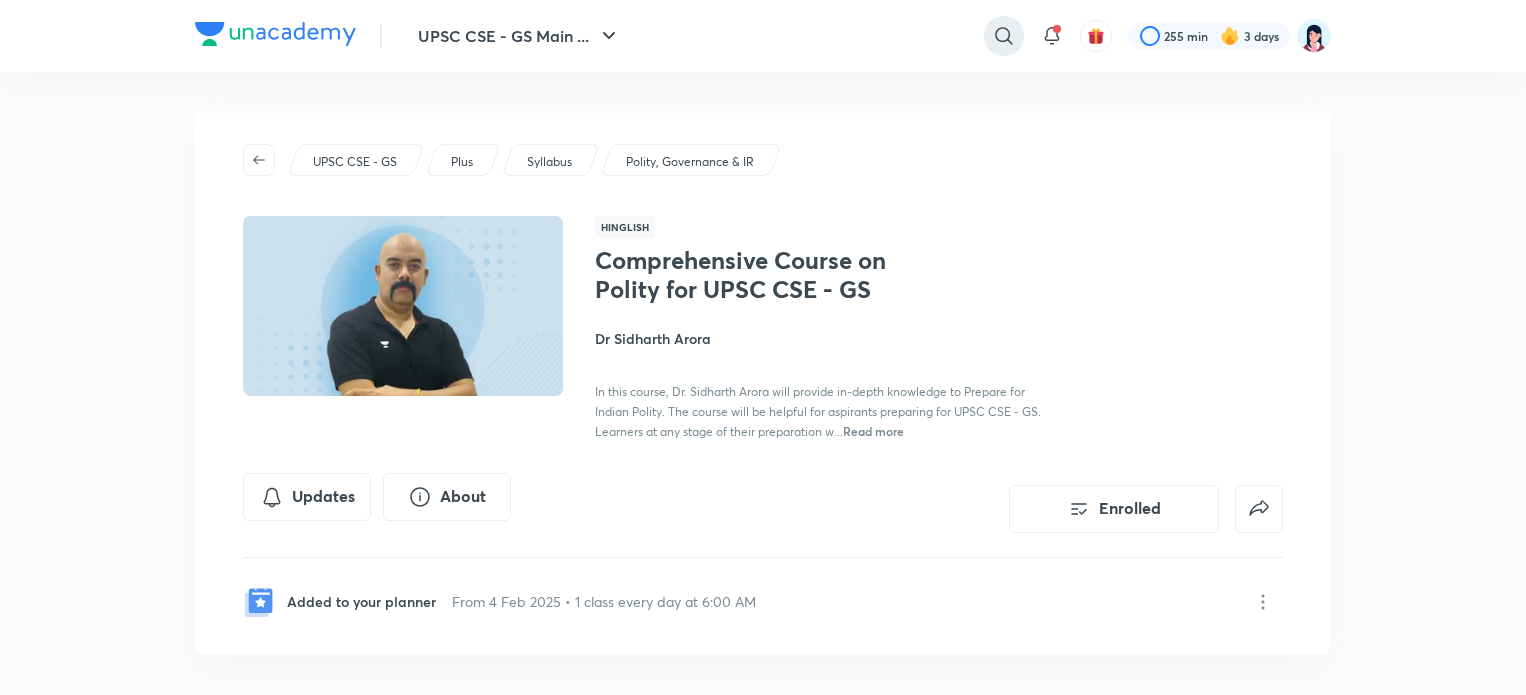scroll, scrollTop: 0, scrollLeft: 0, axis: both 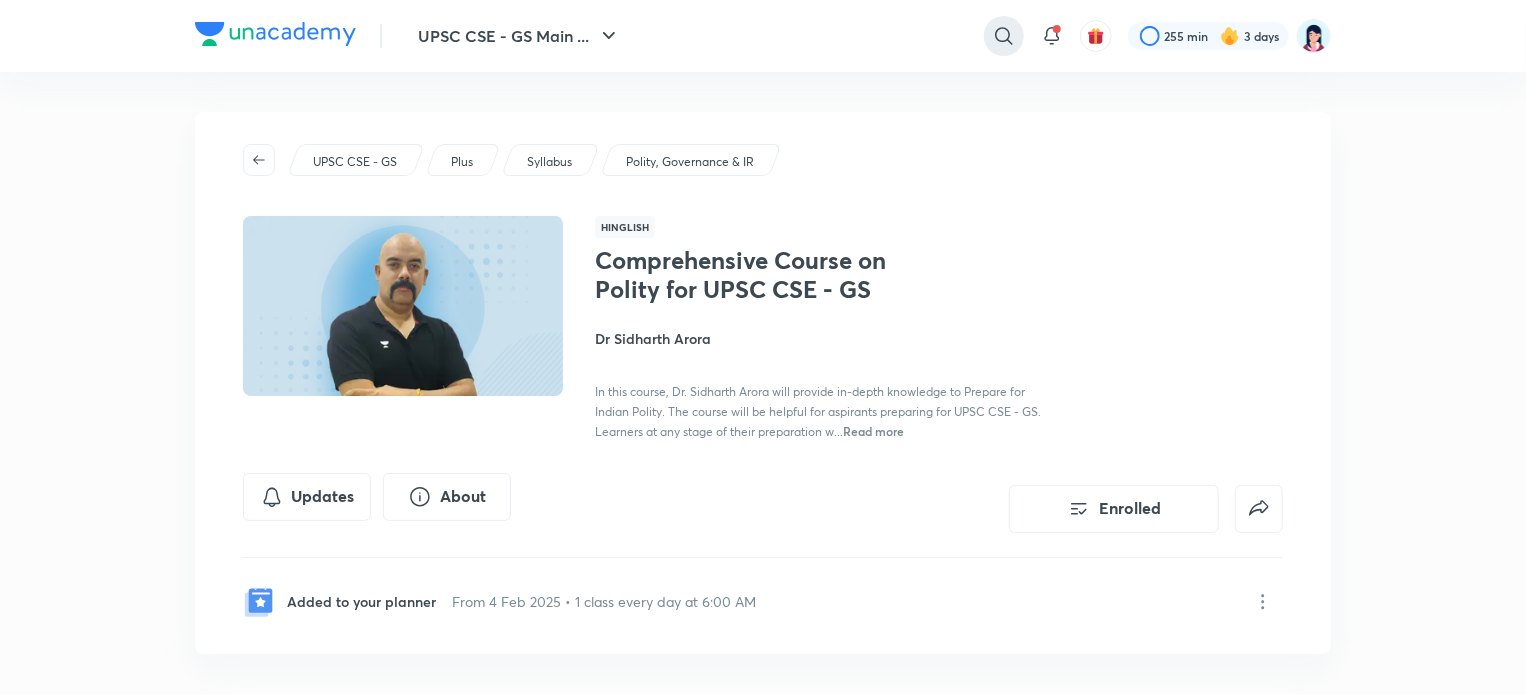 click 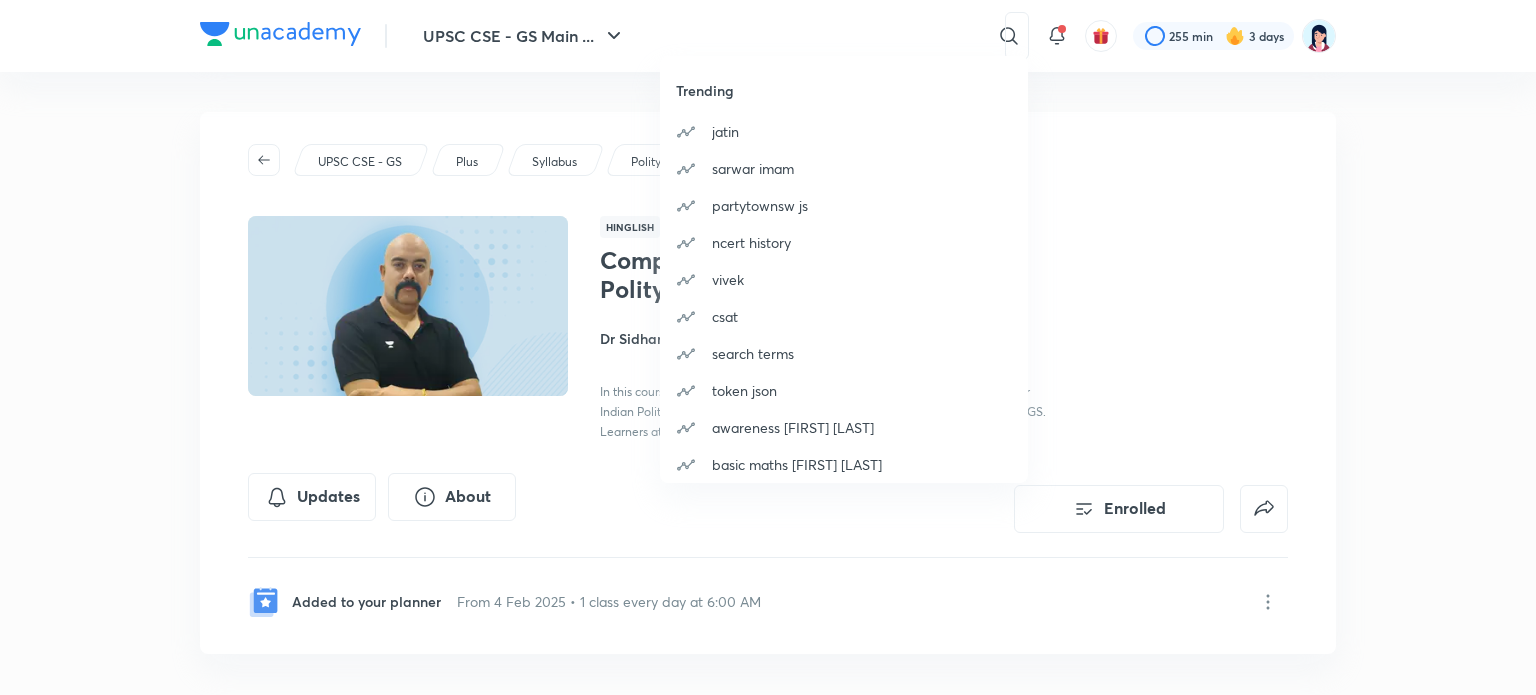 click on "Trending jatin sarwar imam partytownsw js ncert history vivek csat search terms token json awareness manish rajput basic maths sarwar imam" at bounding box center (768, 347) 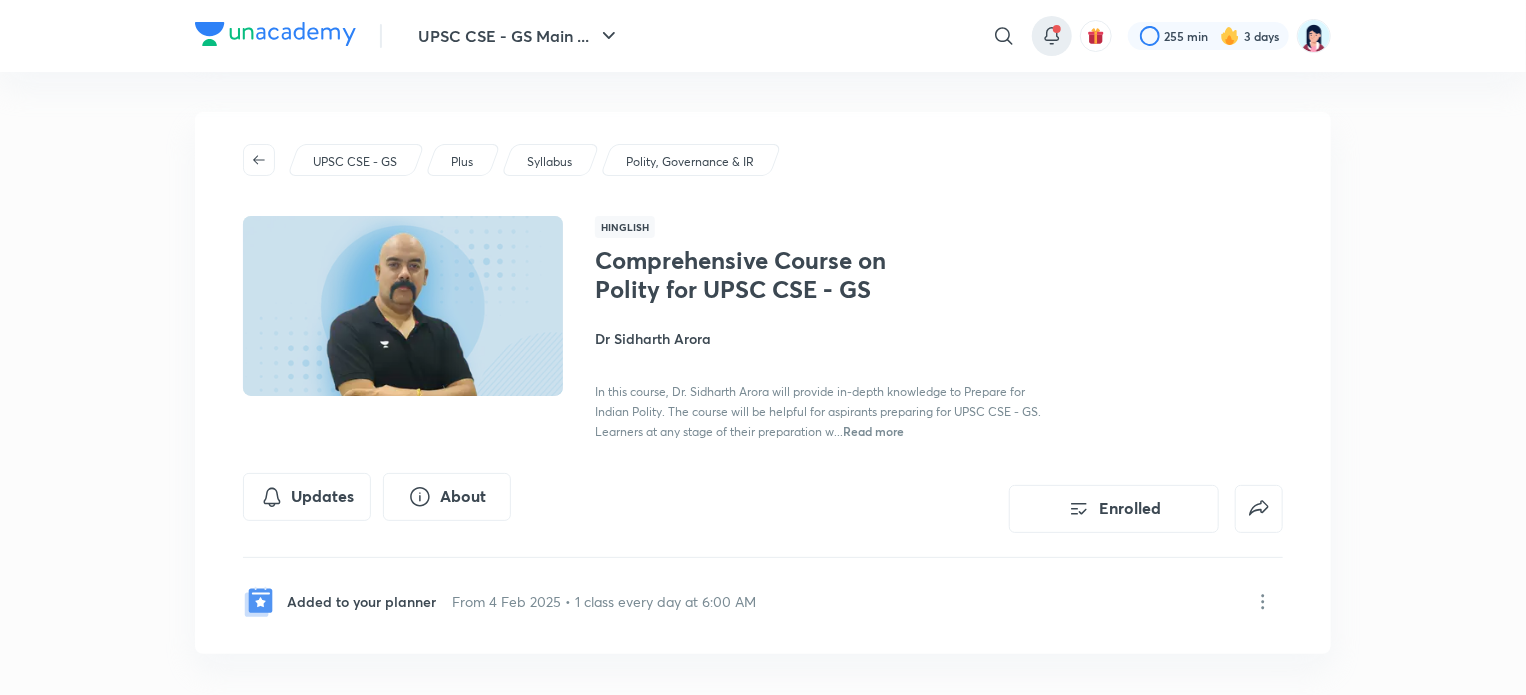 click 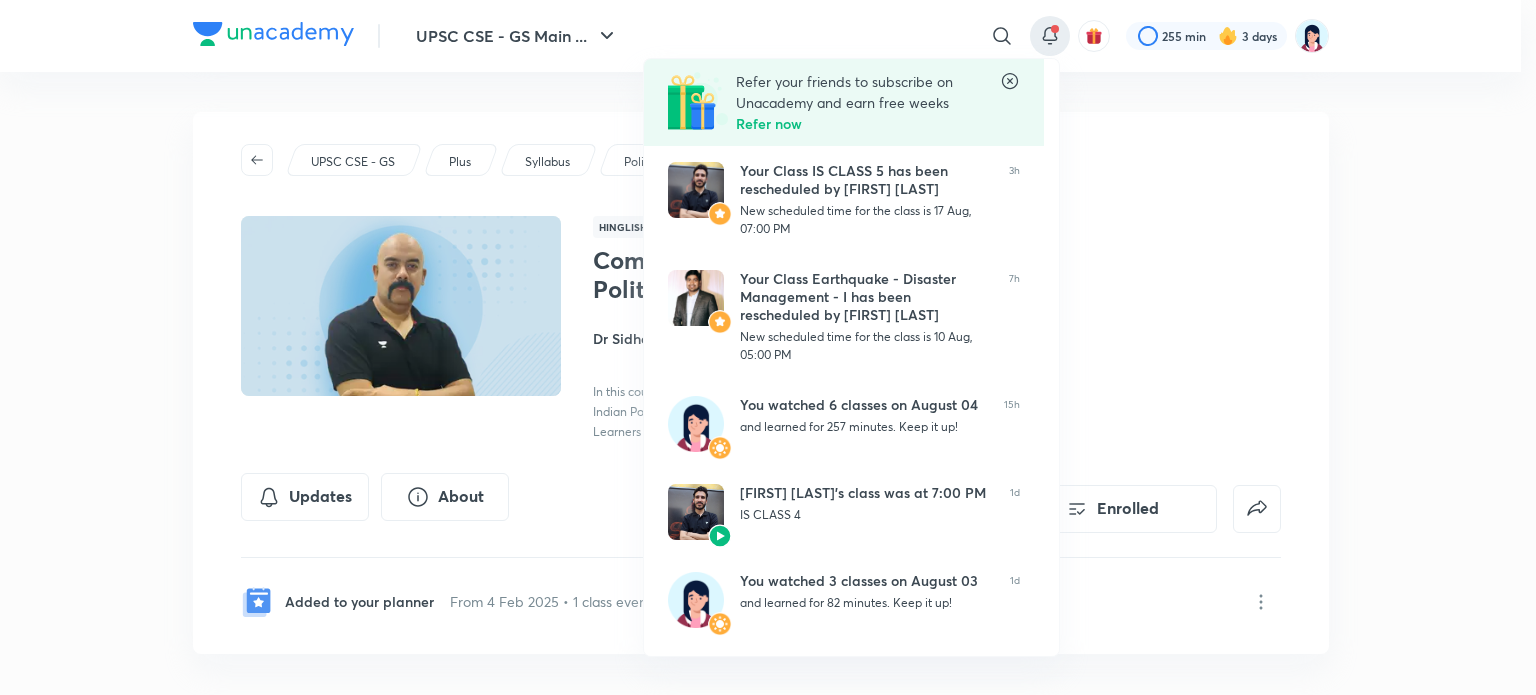 click at bounding box center (768, 347) 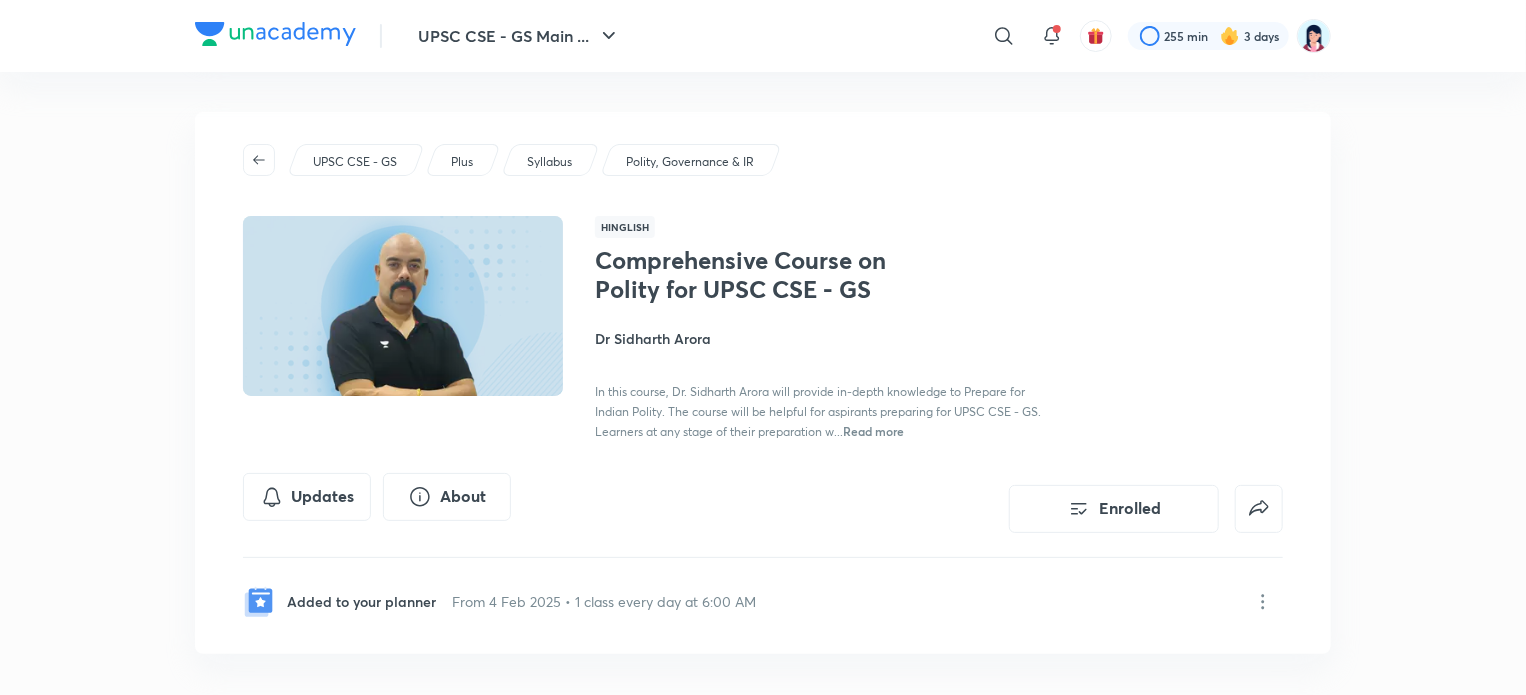 click 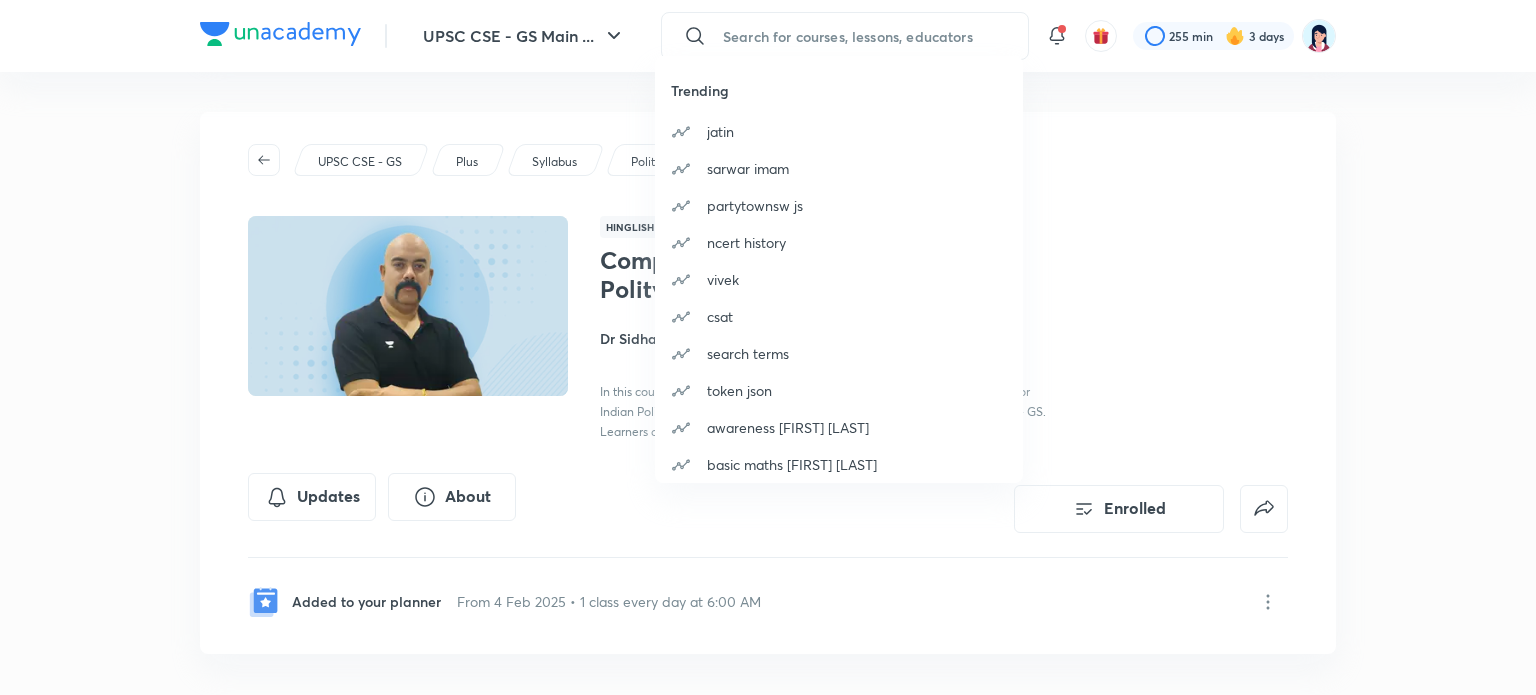 click on "Trending jatin sarwar imam partytownsw js ncert history vivek csat search terms token json awareness manish rajput basic maths sarwar imam" at bounding box center [768, 347] 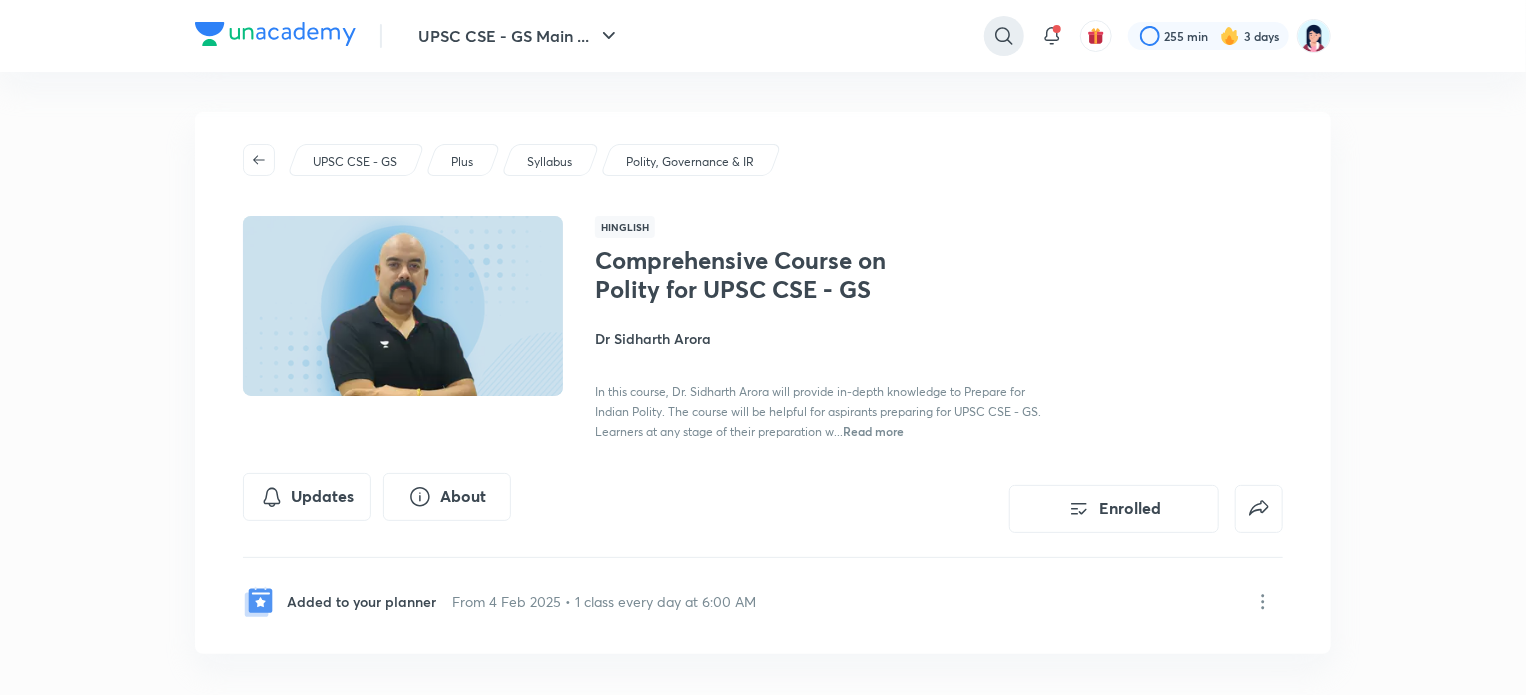 click 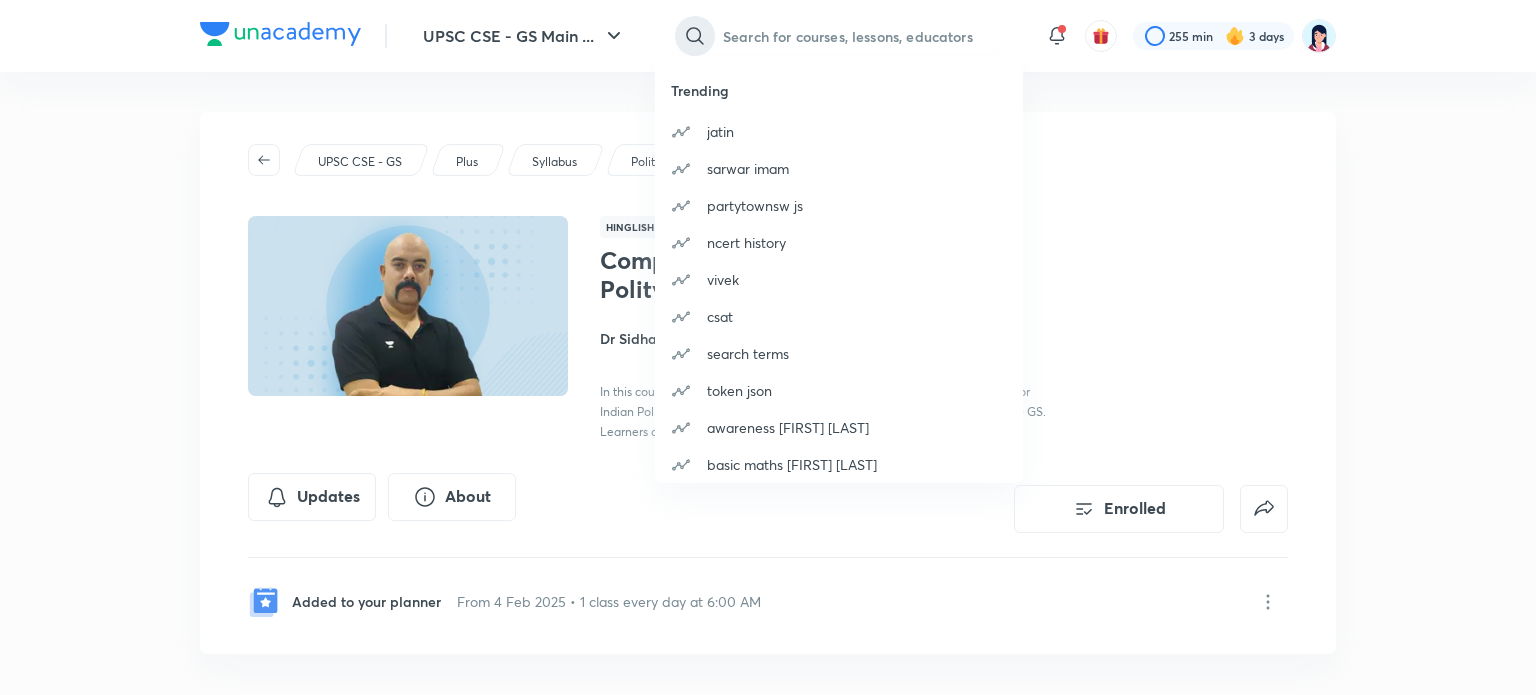 type on "a" 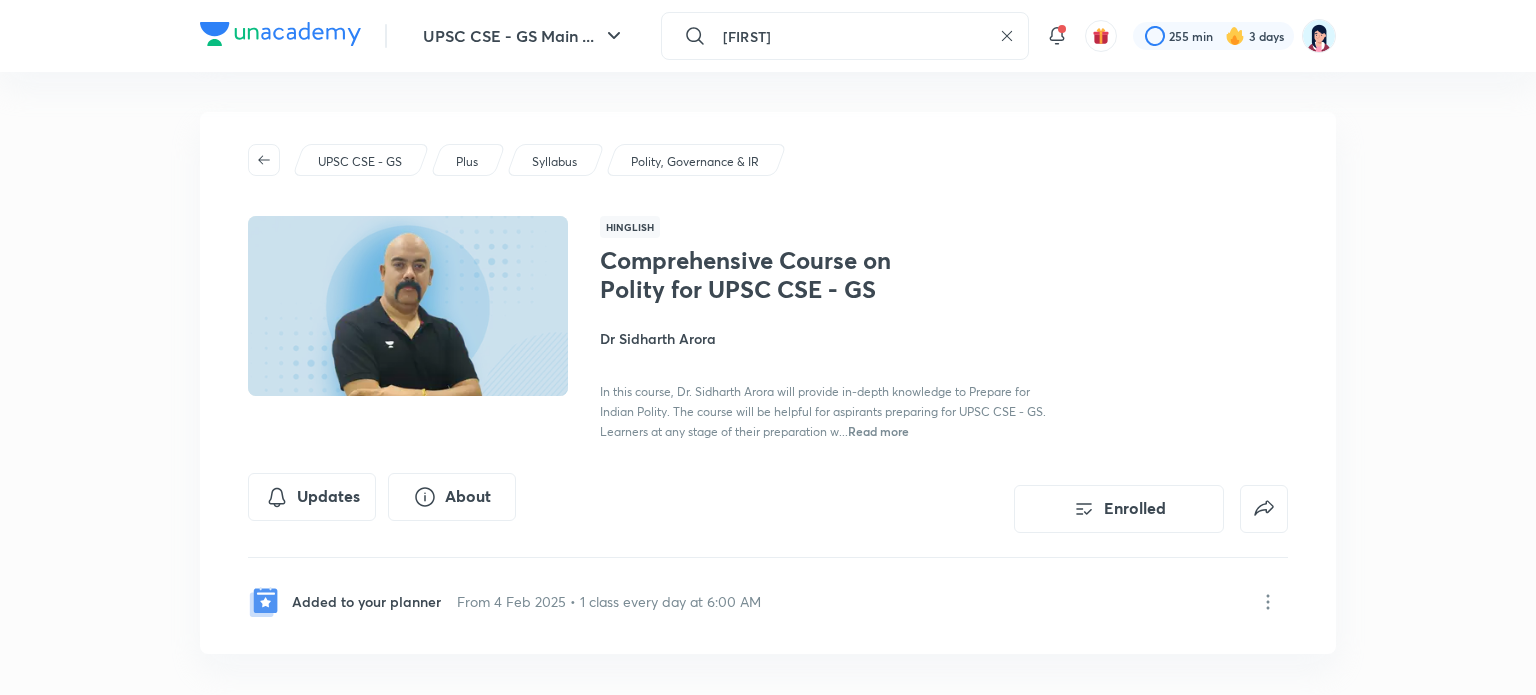 type on "j" 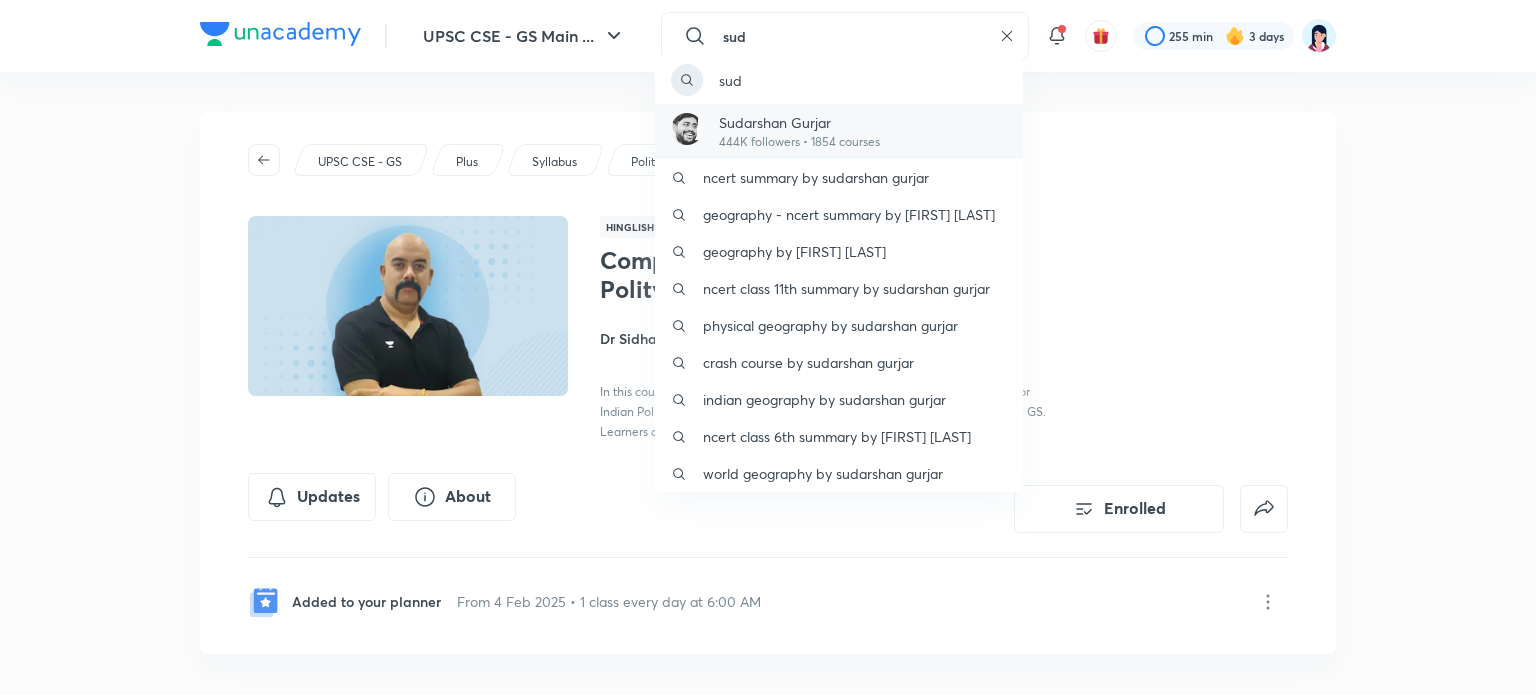 type on "sud" 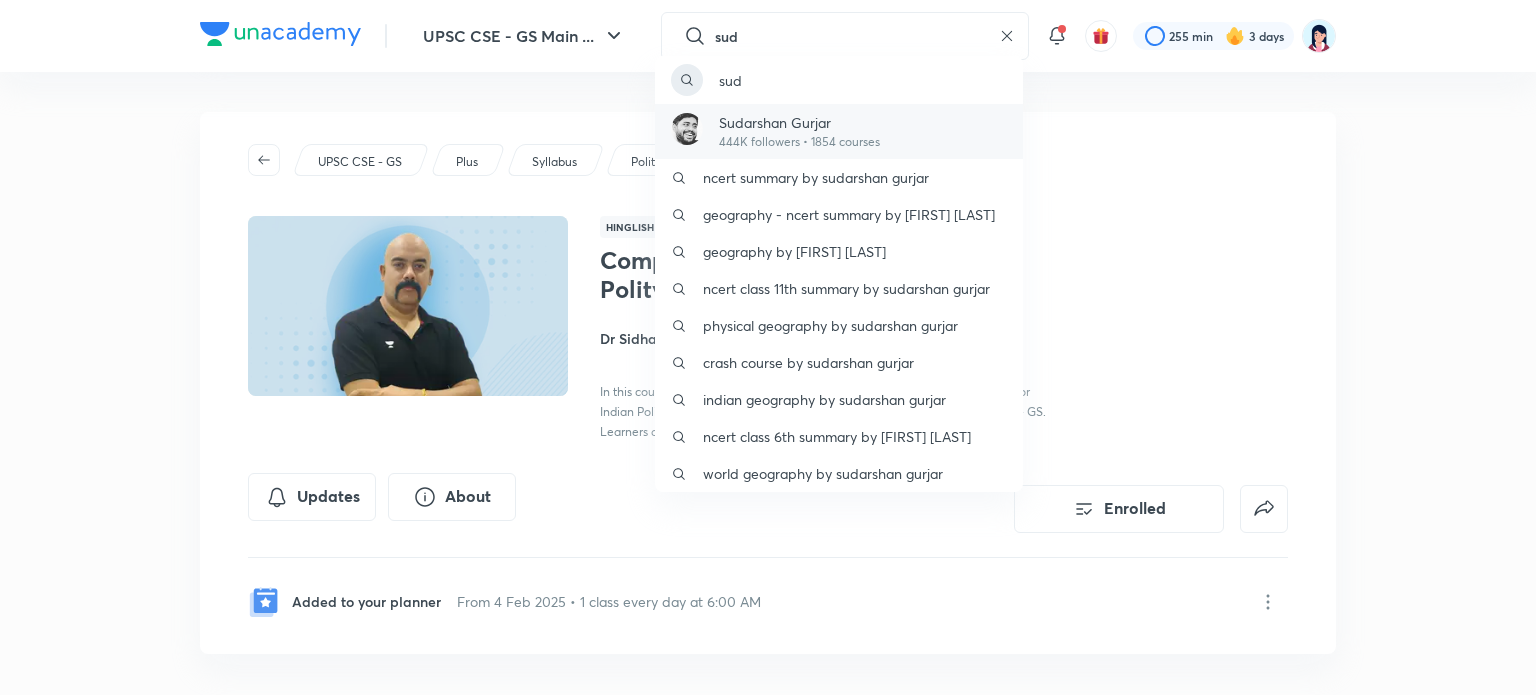 click on "Sudarshan Gurjar 444K followers • 1854 courses" at bounding box center (839, 131) 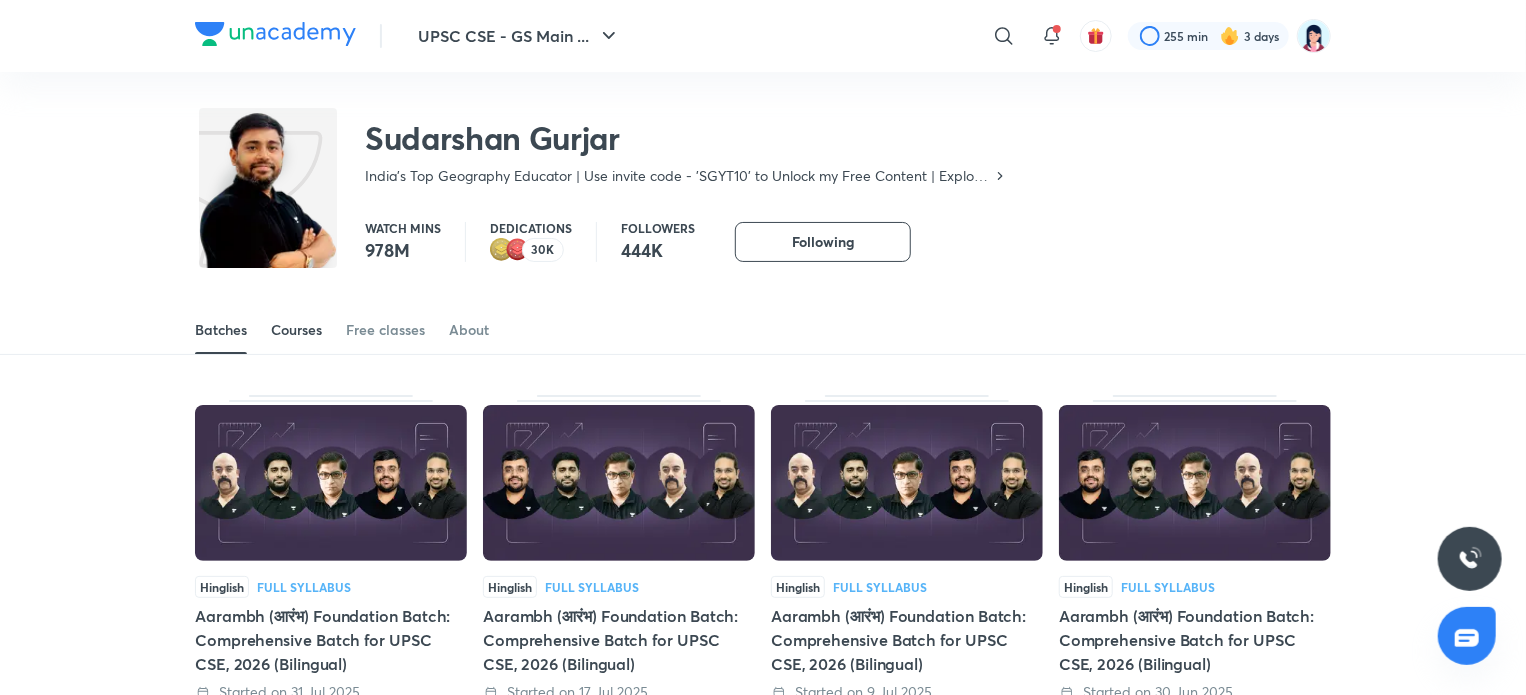 click on "Courses" at bounding box center [296, 330] 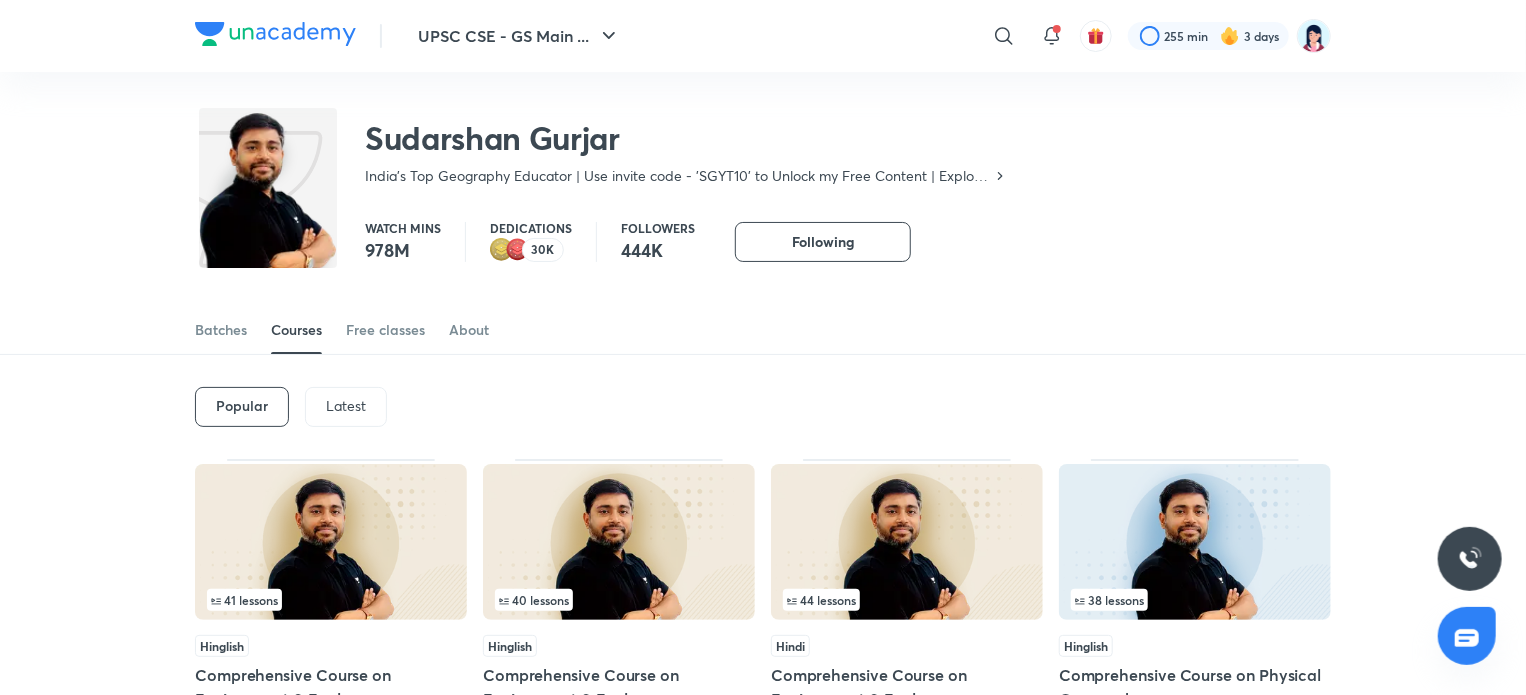 click on "Latest" at bounding box center [346, 407] 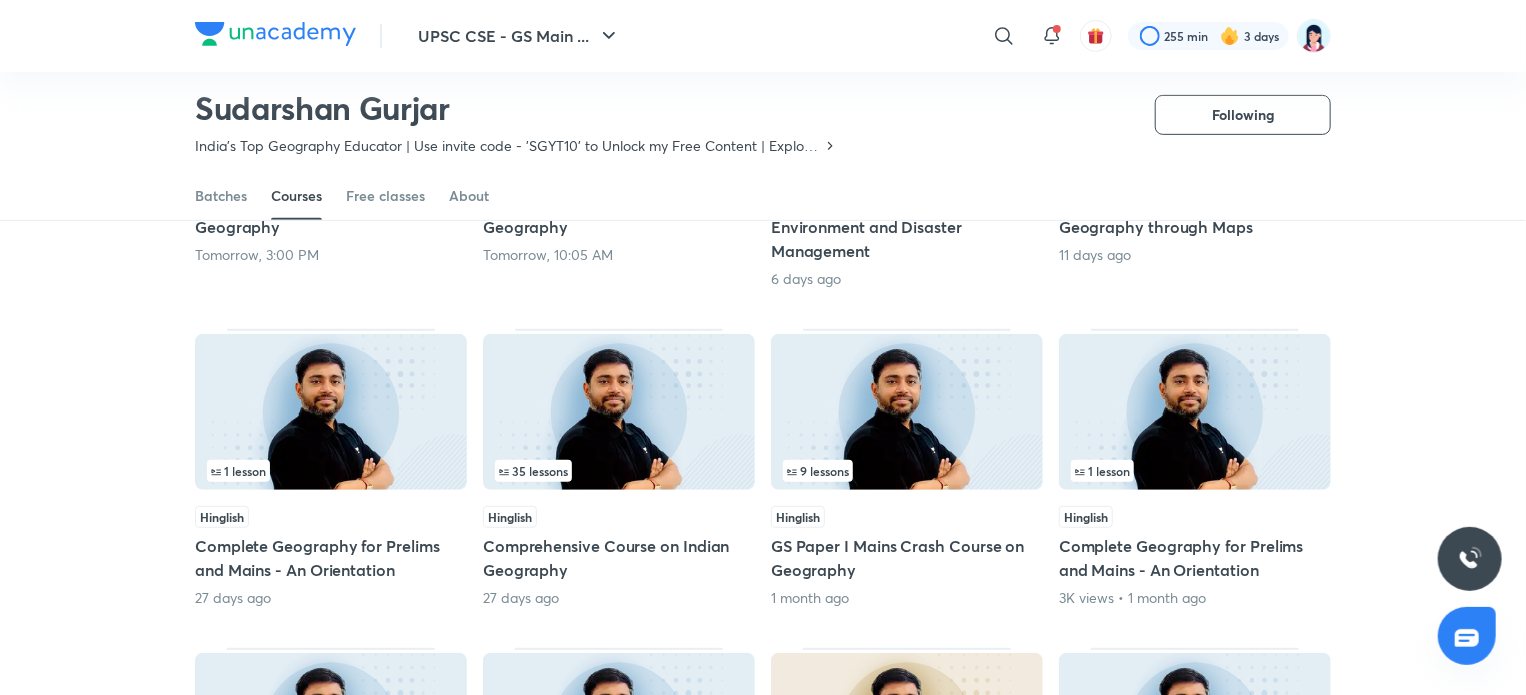 scroll, scrollTop: 412, scrollLeft: 0, axis: vertical 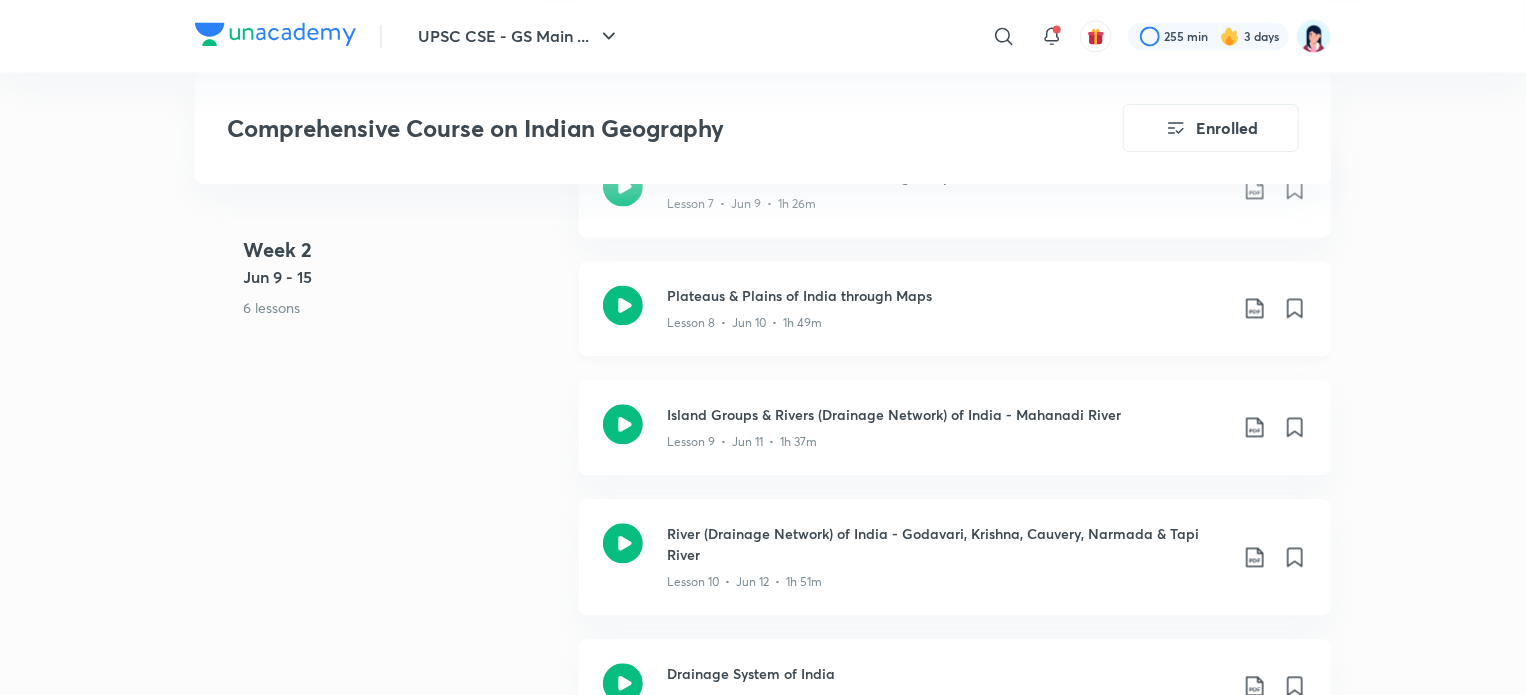 click on "Lesson 8  •  Jun 10  •  1h 49m" at bounding box center [947, 319] 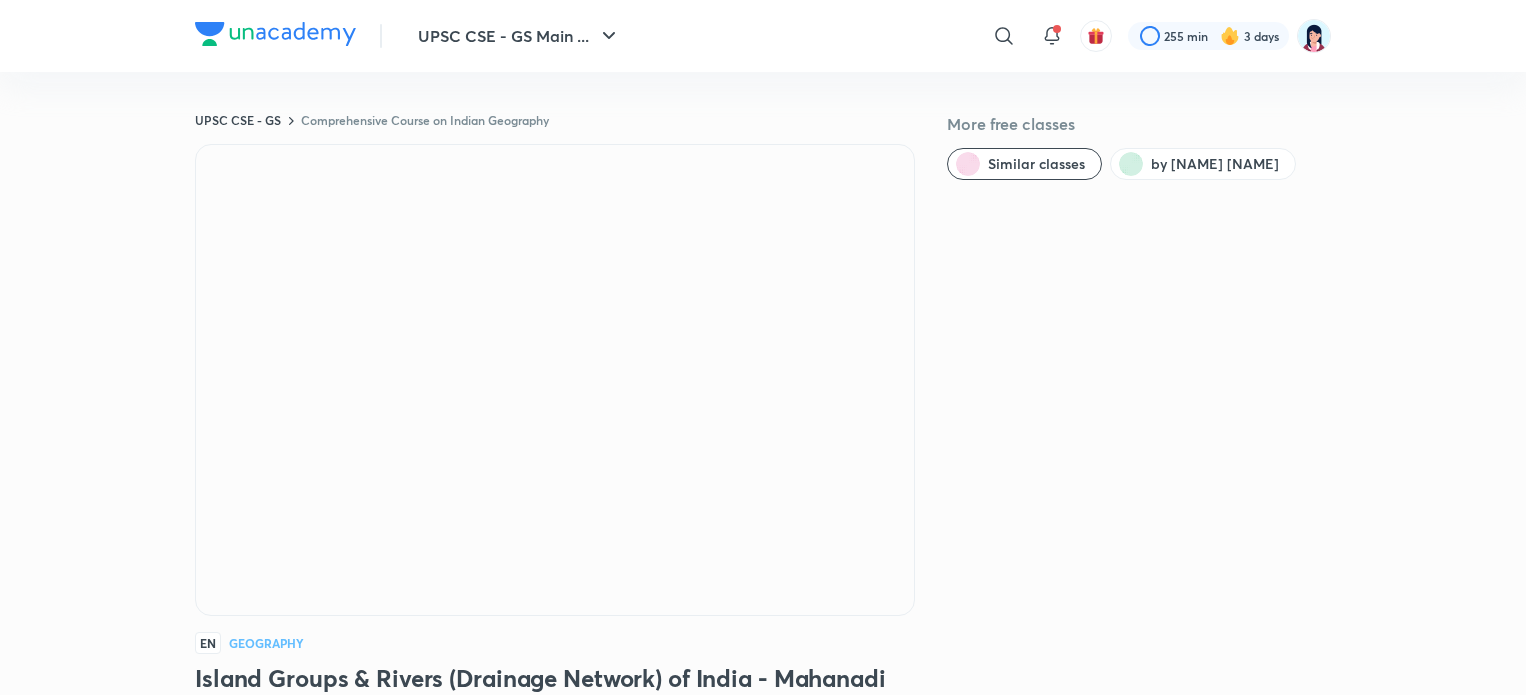 scroll, scrollTop: 0, scrollLeft: 0, axis: both 